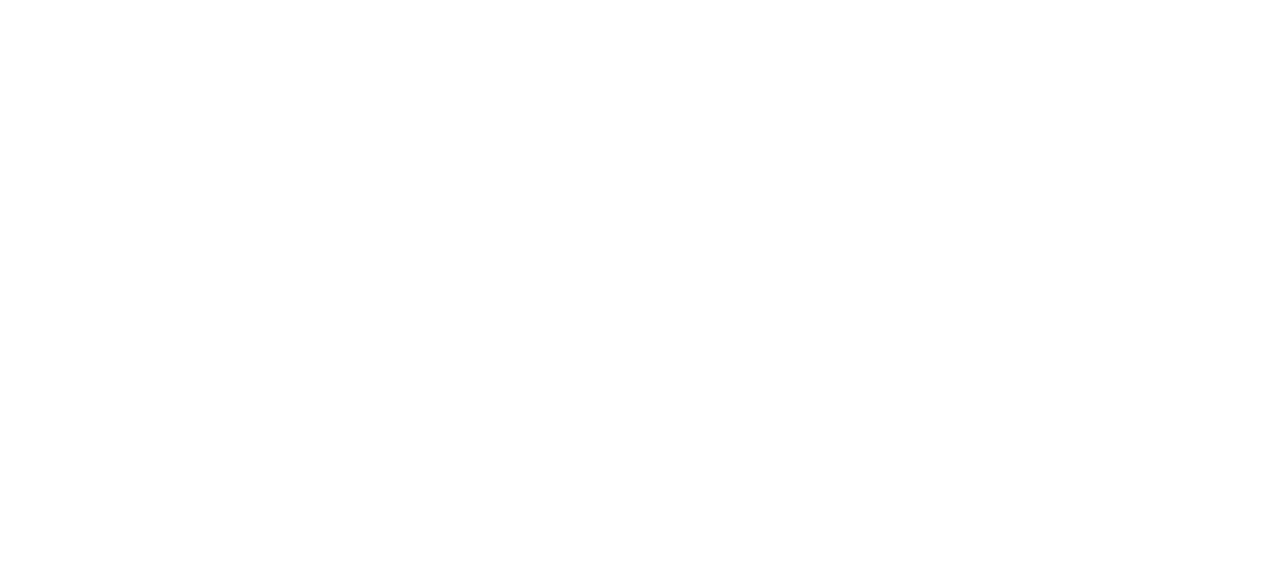 scroll, scrollTop: 0, scrollLeft: 0, axis: both 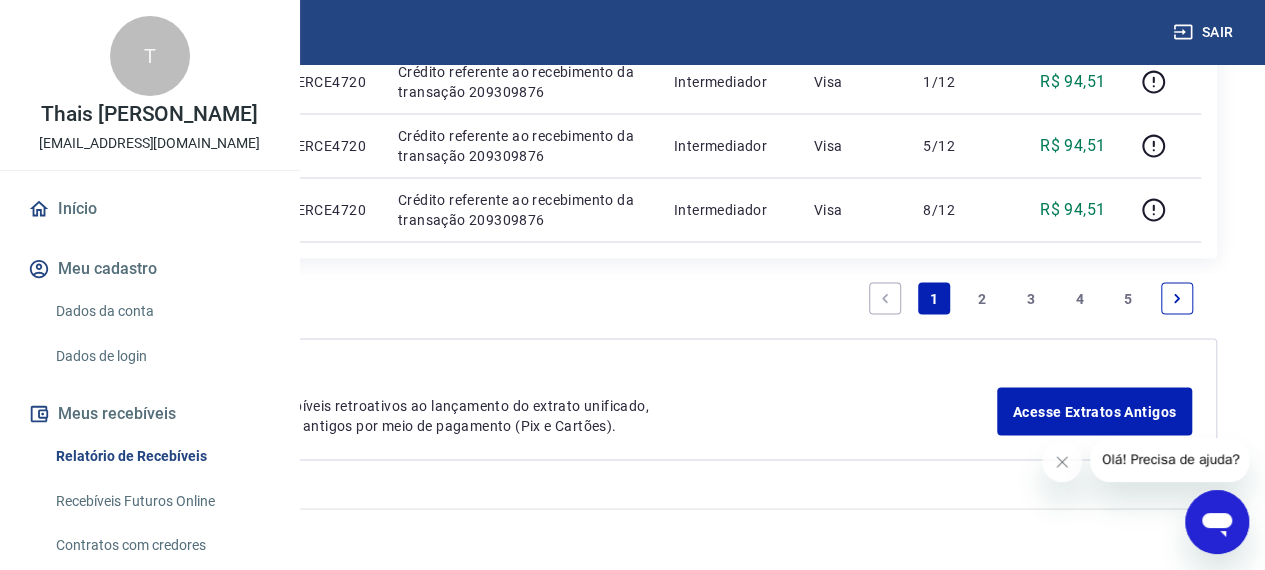 drag, startPoint x: 976, startPoint y: 362, endPoint x: 925, endPoint y: 409, distance: 69.354164 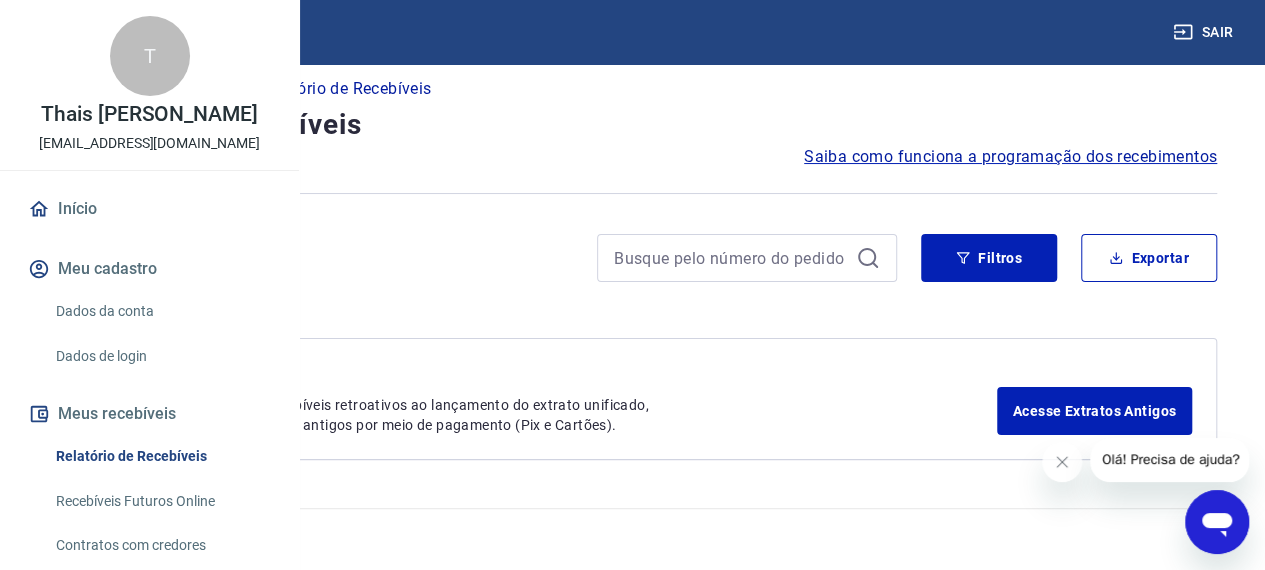 scroll, scrollTop: 0, scrollLeft: 0, axis: both 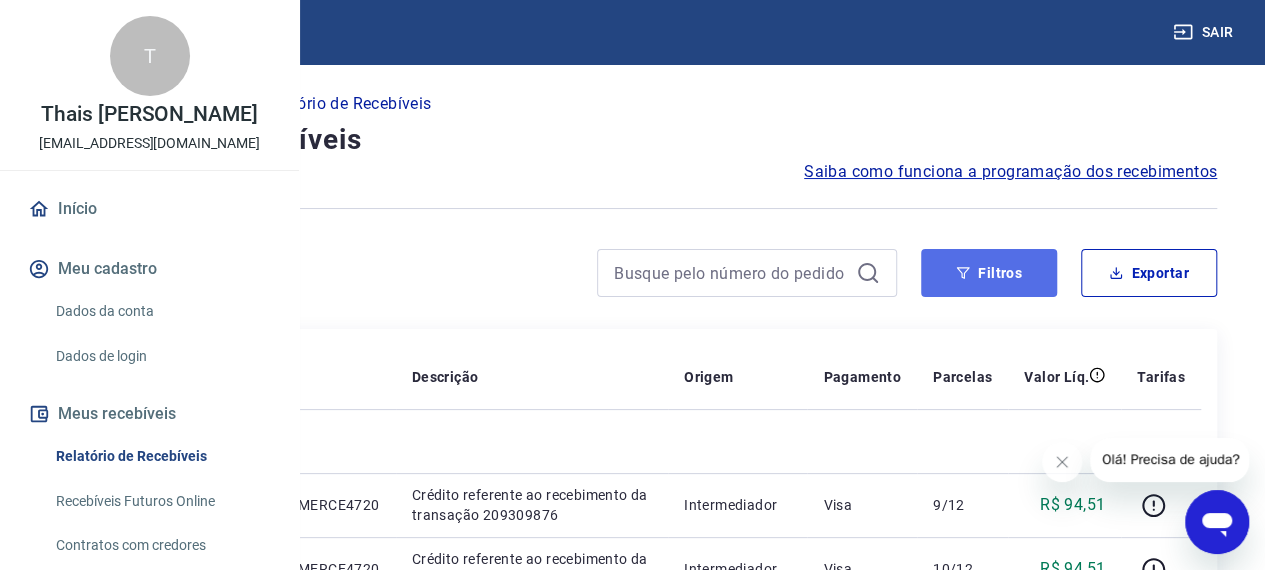 click on "Filtros" at bounding box center [989, 273] 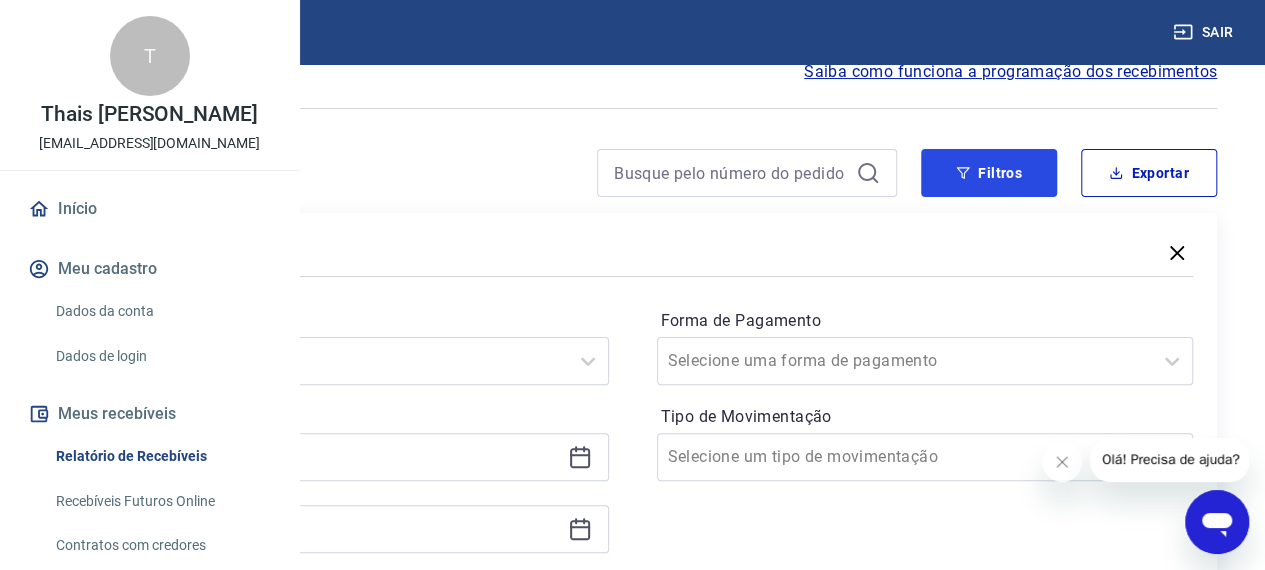 scroll, scrollTop: 200, scrollLeft: 0, axis: vertical 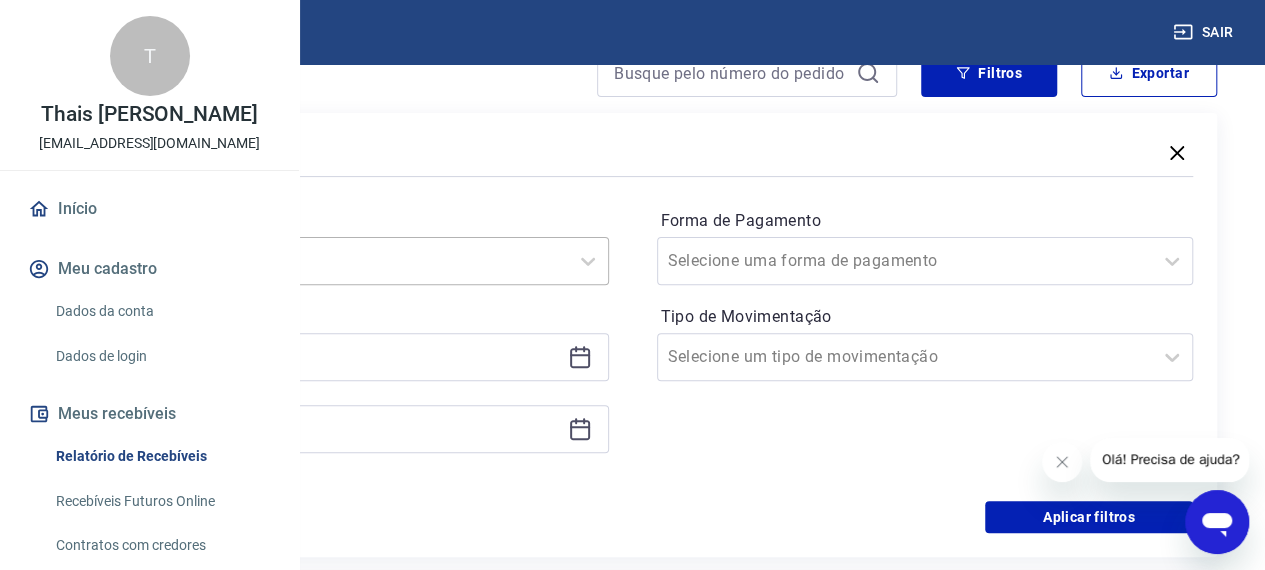 click on "Selecione um período" at bounding box center [320, 261] 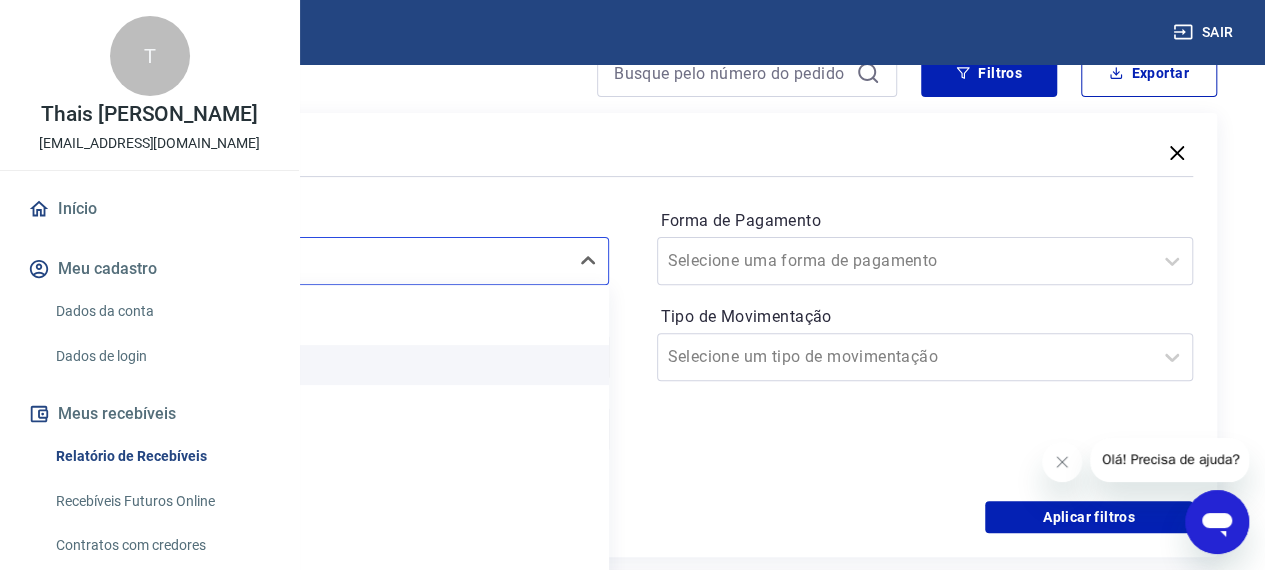 scroll, scrollTop: 44, scrollLeft: 0, axis: vertical 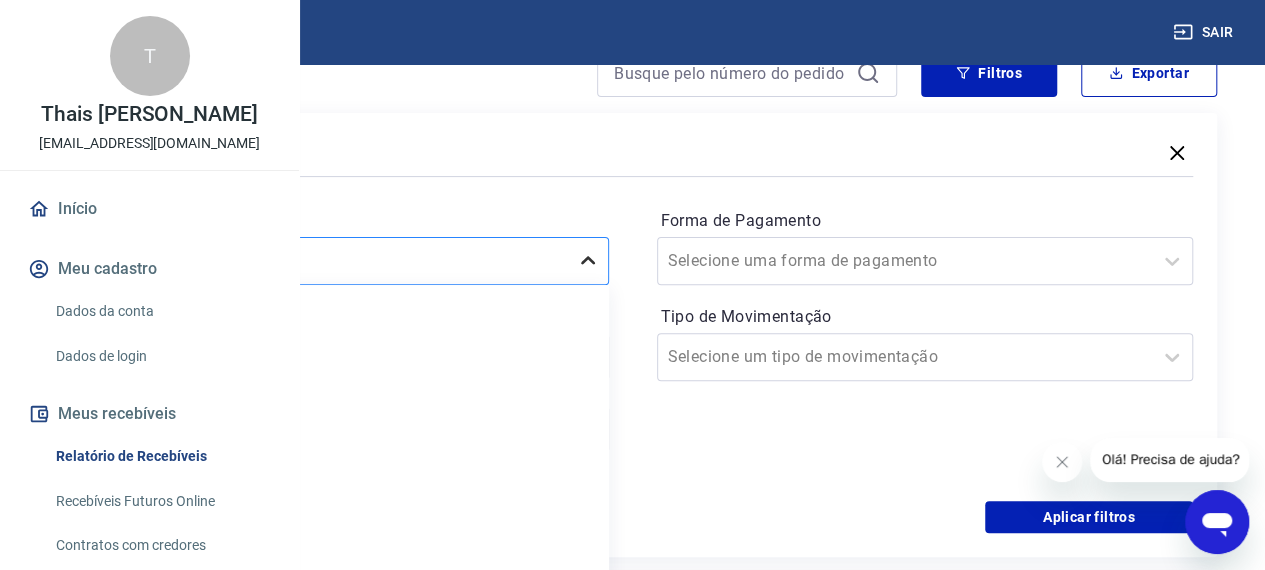 click 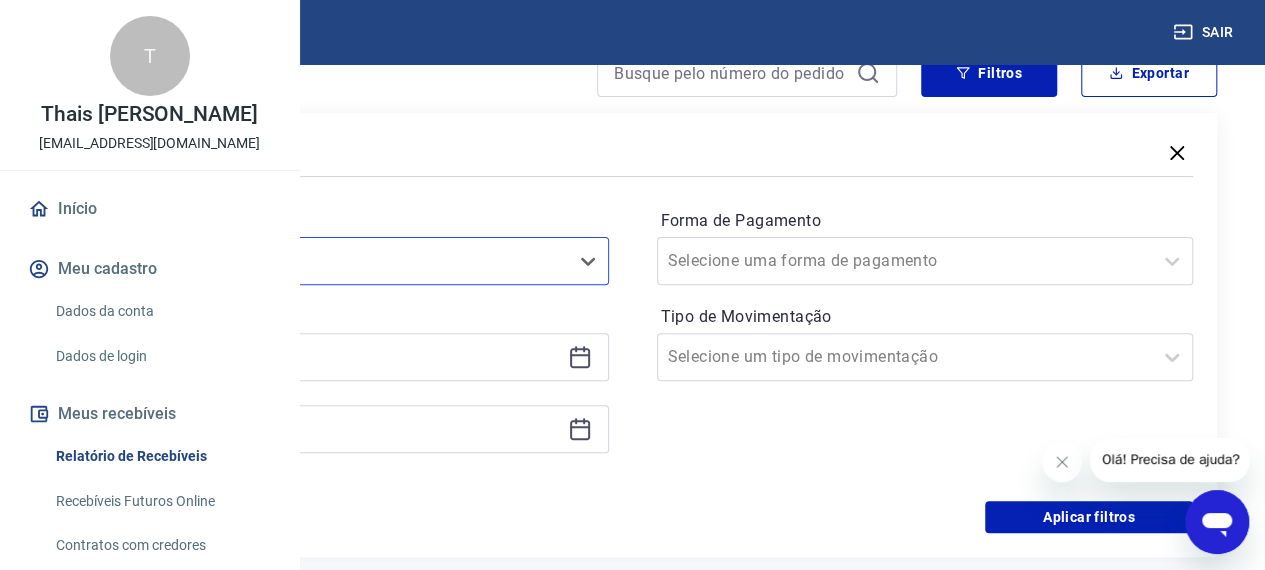 click 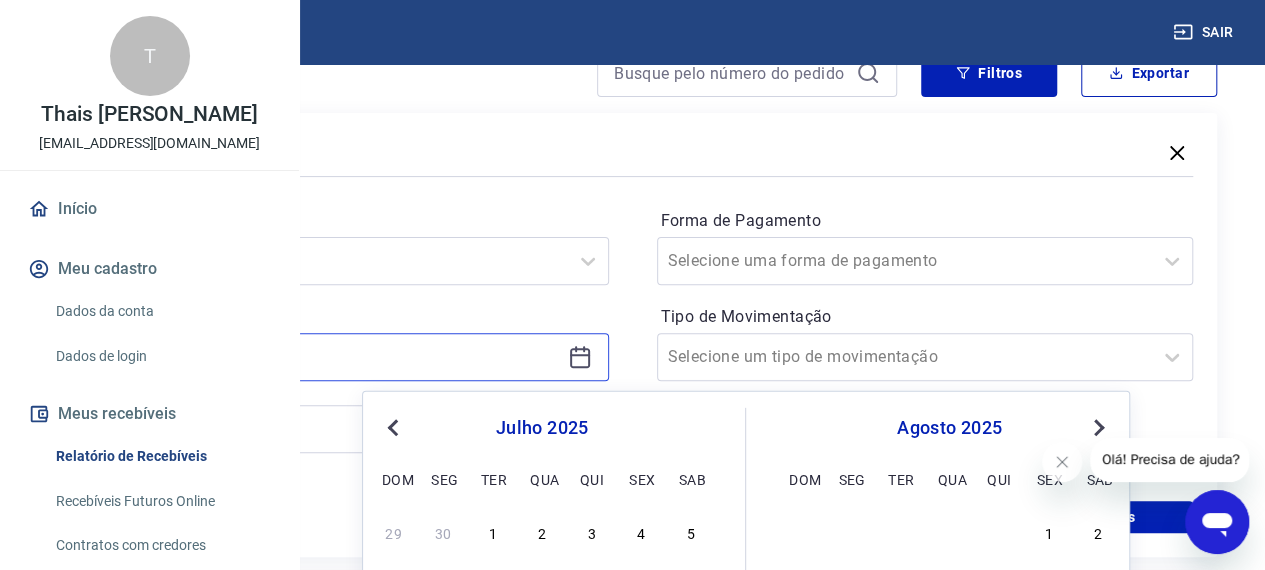 scroll, scrollTop: 300, scrollLeft: 0, axis: vertical 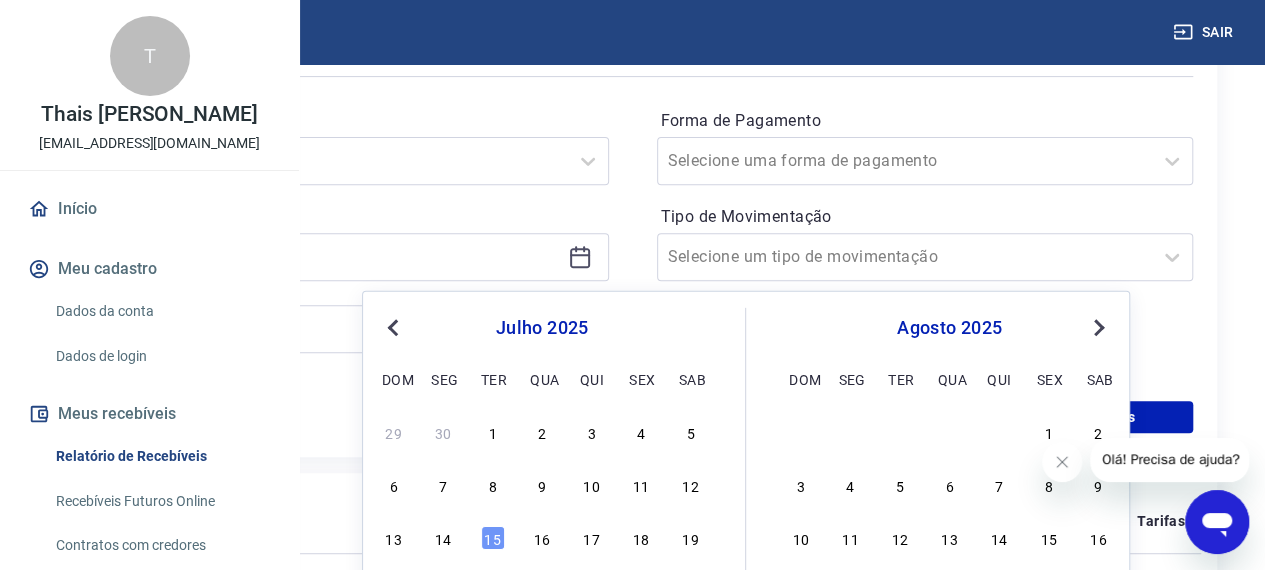 click on "Previous Month" at bounding box center [393, 328] 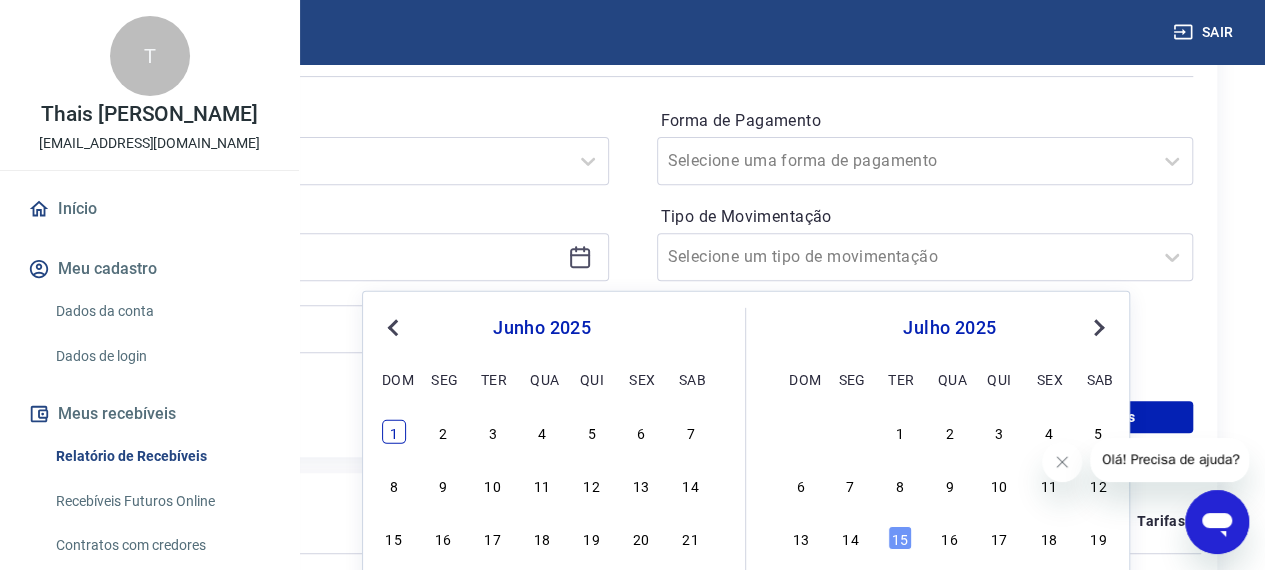 click on "1" at bounding box center (394, 432) 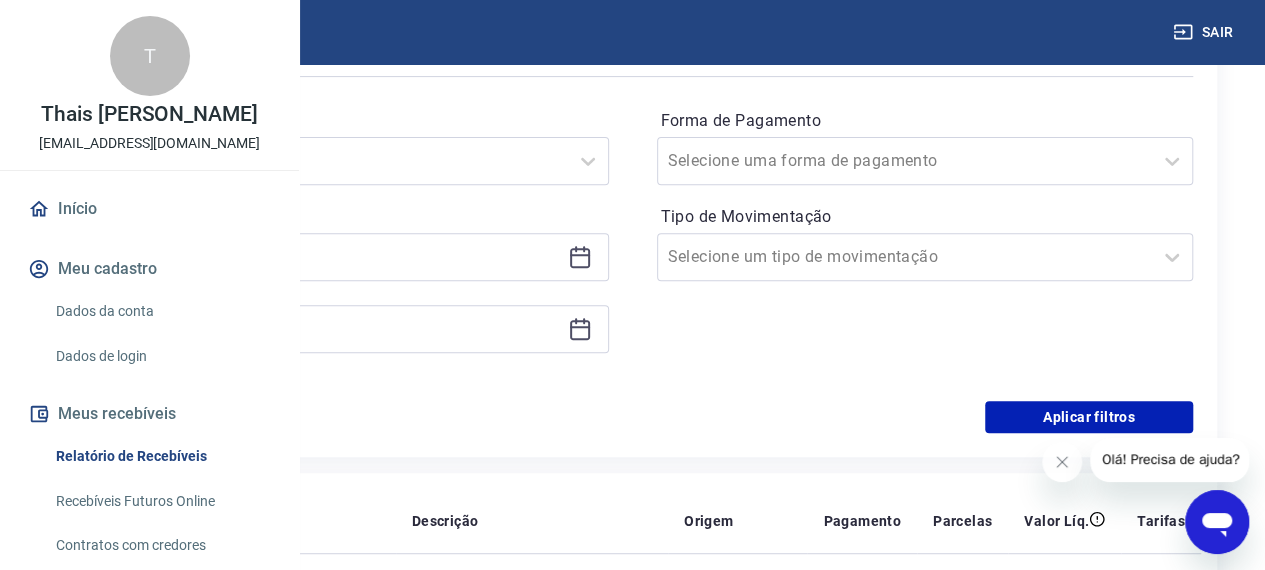 type on "[DATE]" 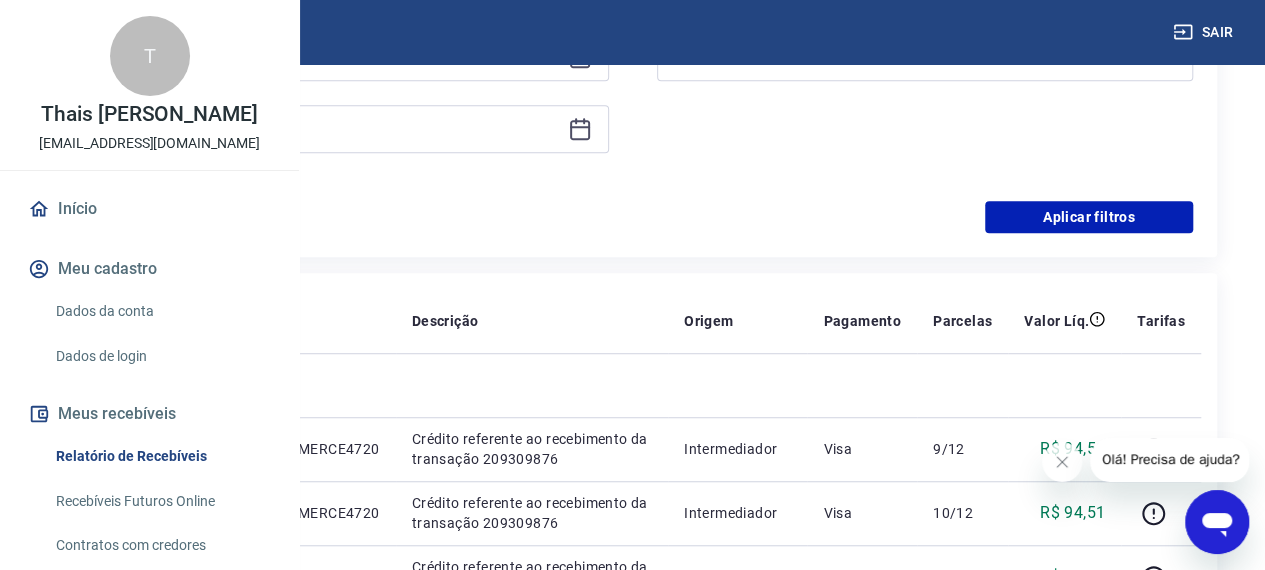 scroll, scrollTop: 300, scrollLeft: 0, axis: vertical 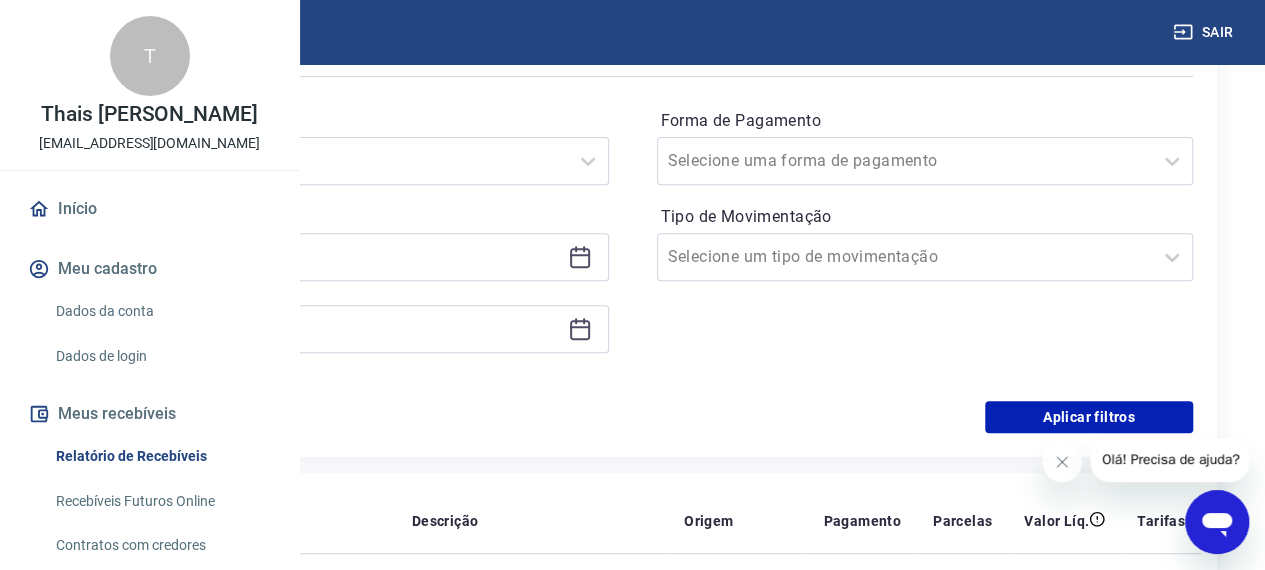 click 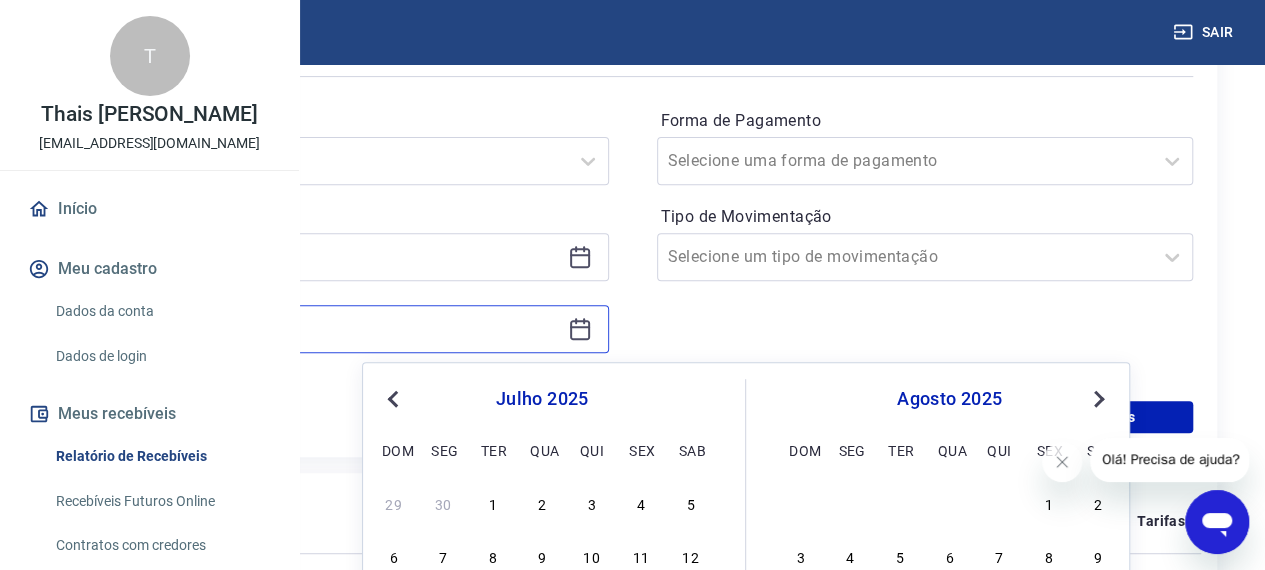 scroll, scrollTop: 400, scrollLeft: 0, axis: vertical 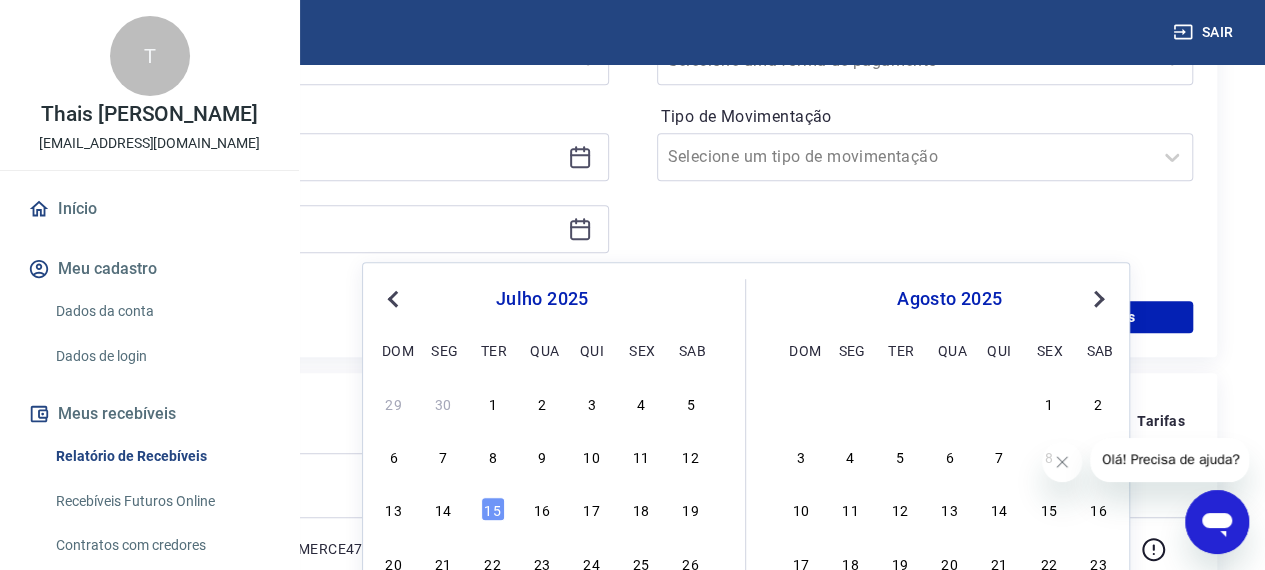 click on "Previous Month" at bounding box center [393, 299] 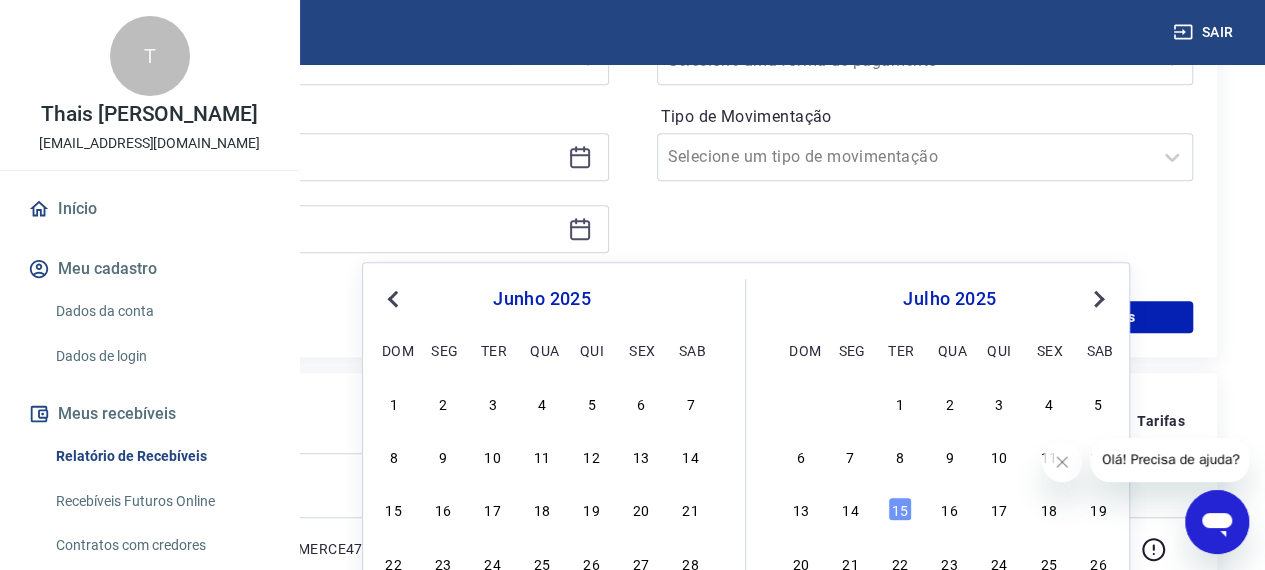 scroll, scrollTop: 500, scrollLeft: 0, axis: vertical 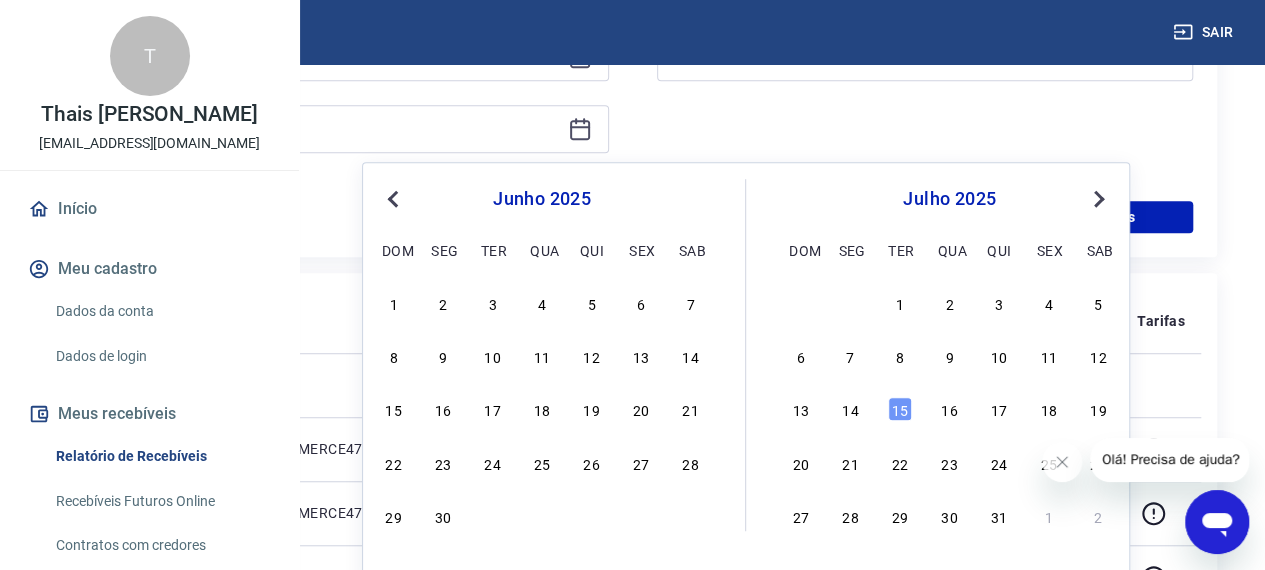 click on "30" at bounding box center (443, 516) 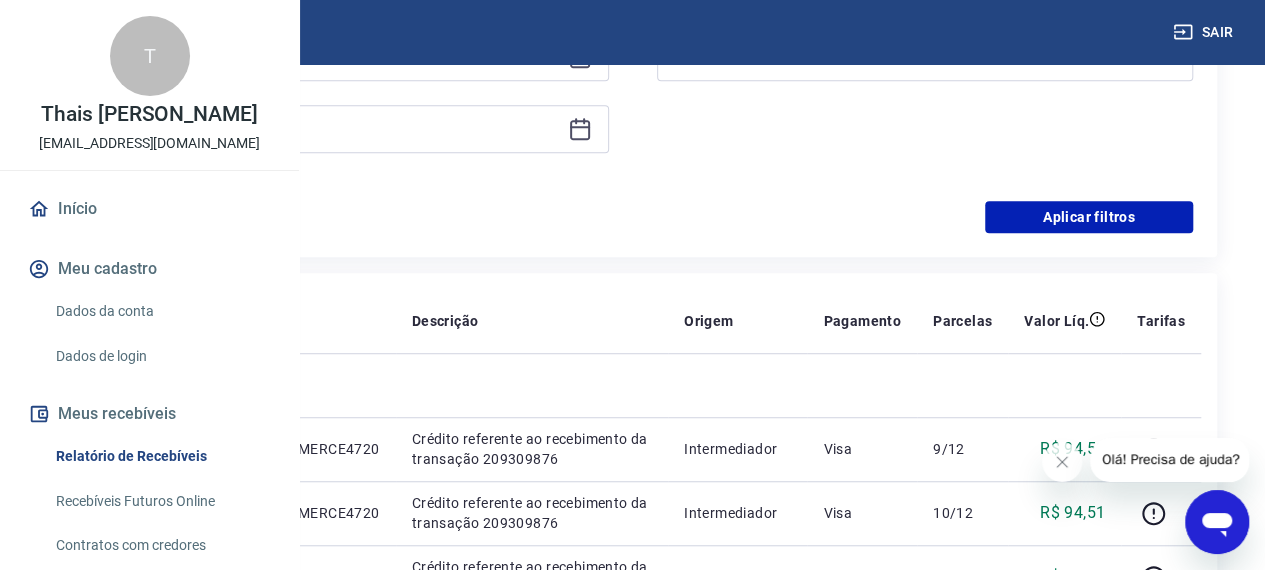 type on "[DATE]" 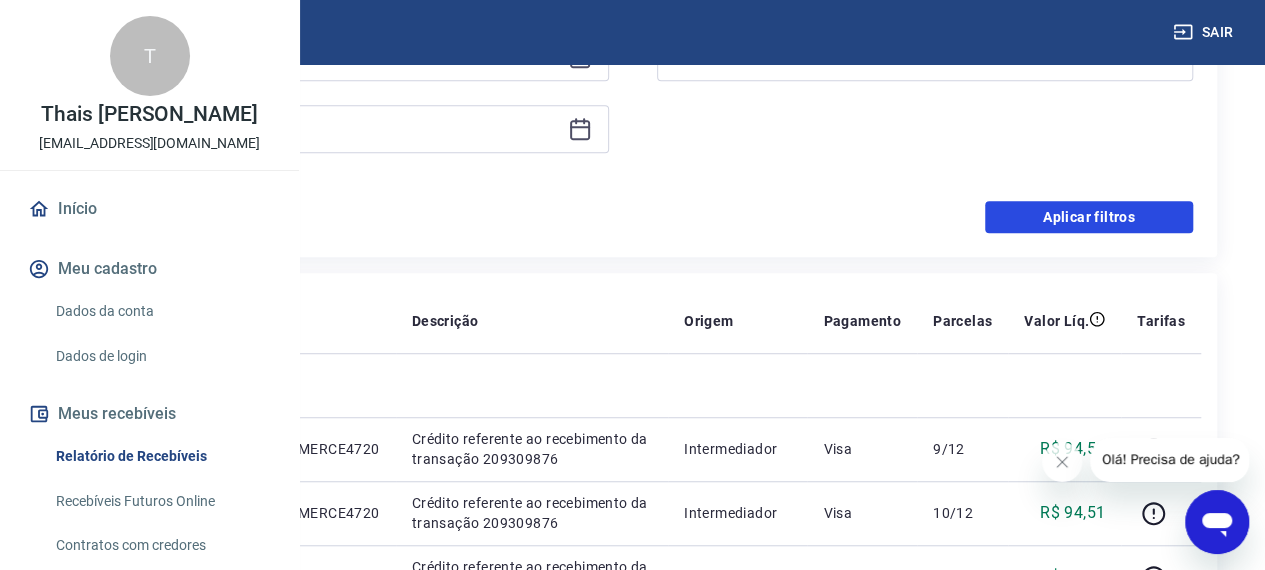 click on "Aplicar filtros" at bounding box center [1089, 217] 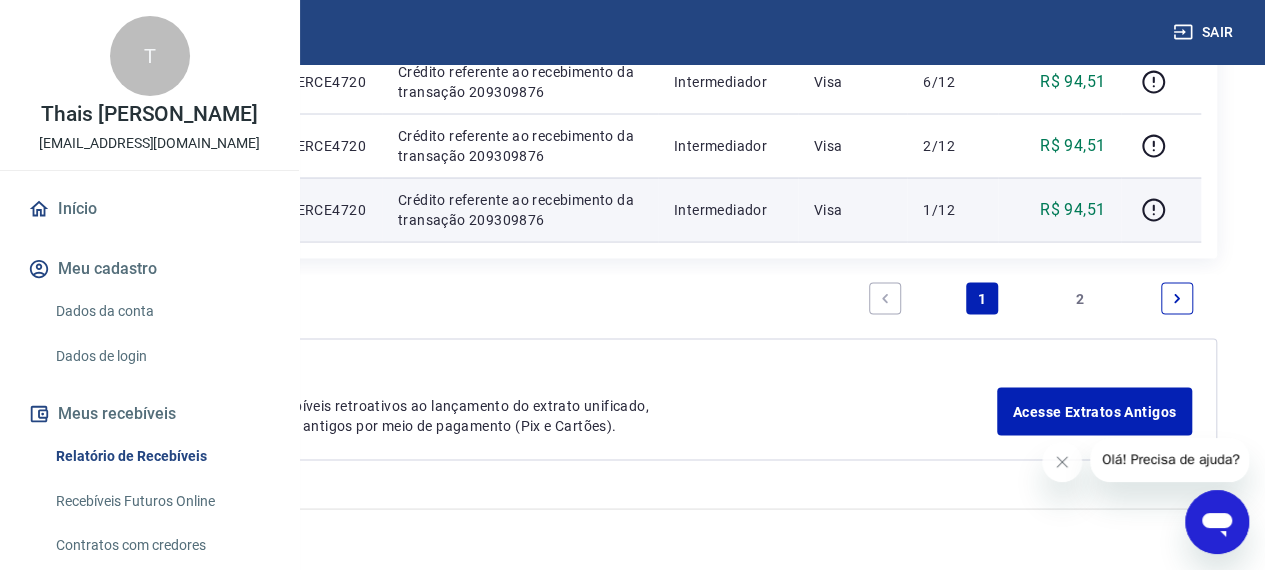 scroll, scrollTop: 2864, scrollLeft: 0, axis: vertical 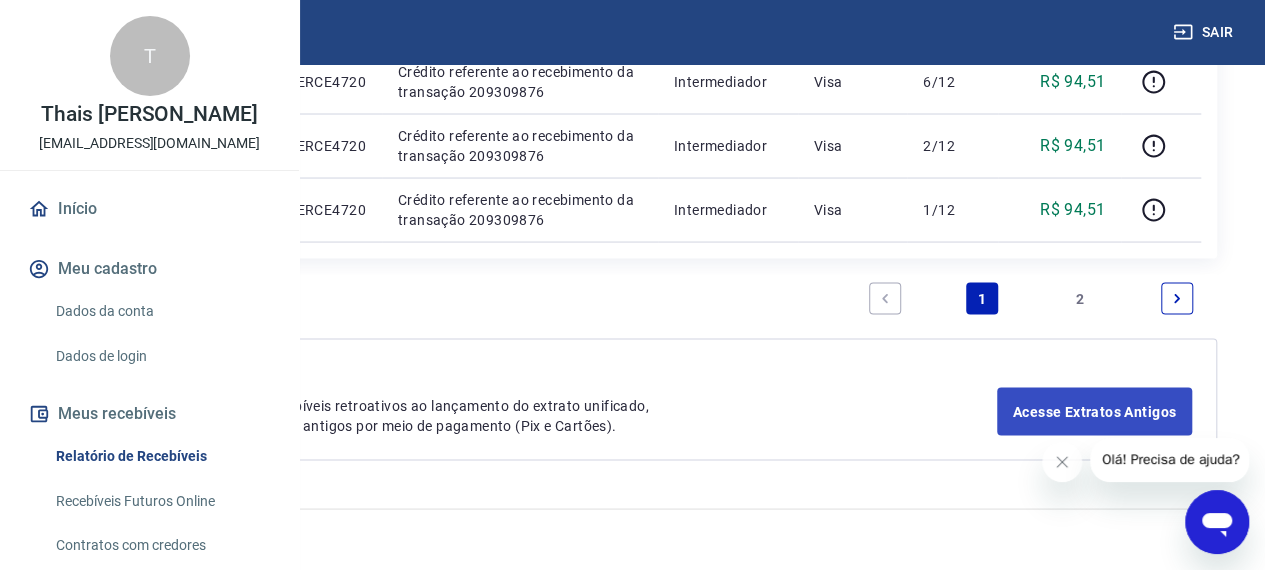 drag, startPoint x: 1090, startPoint y: 405, endPoint x: 1083, endPoint y: 431, distance: 26.925823 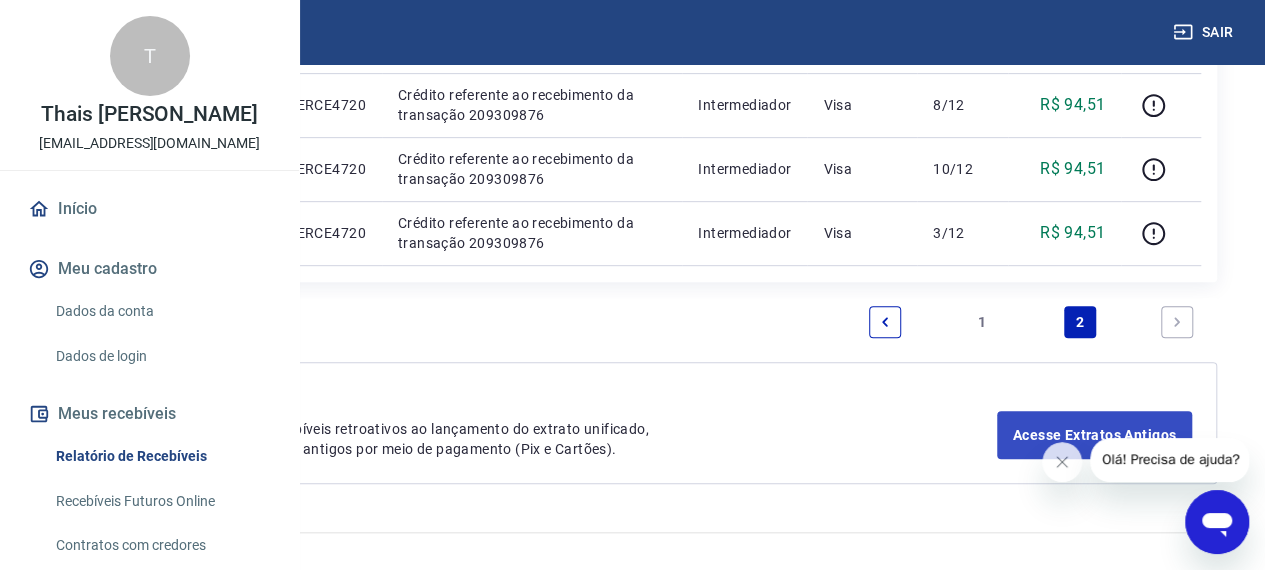 scroll, scrollTop: 500, scrollLeft: 0, axis: vertical 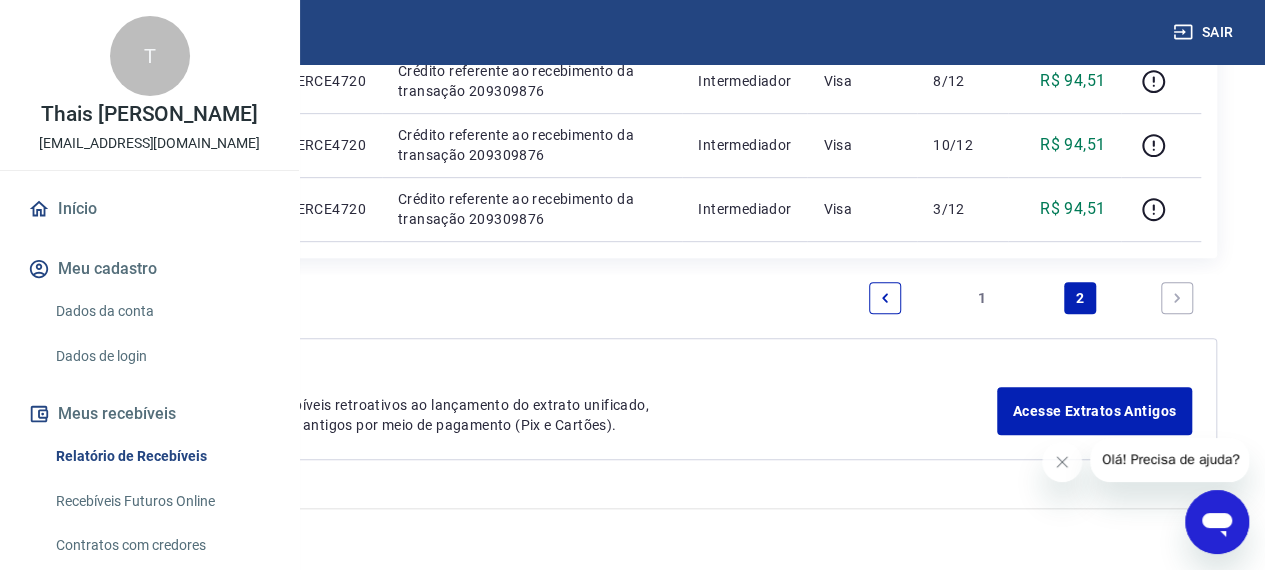 click on "1" at bounding box center (982, 298) 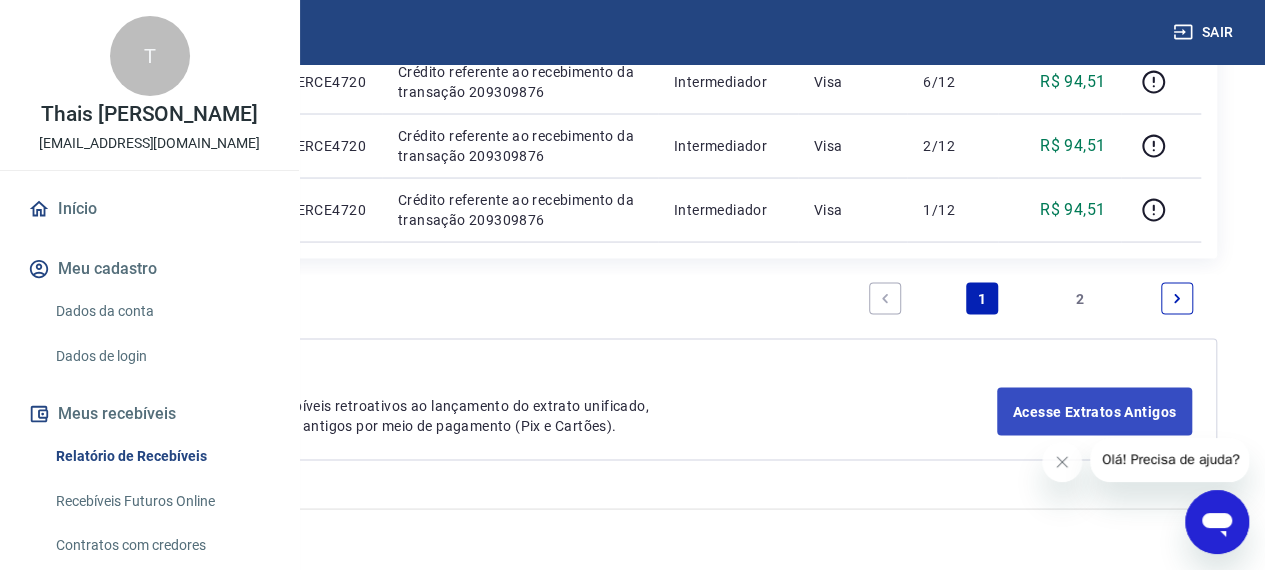 scroll, scrollTop: 2964, scrollLeft: 0, axis: vertical 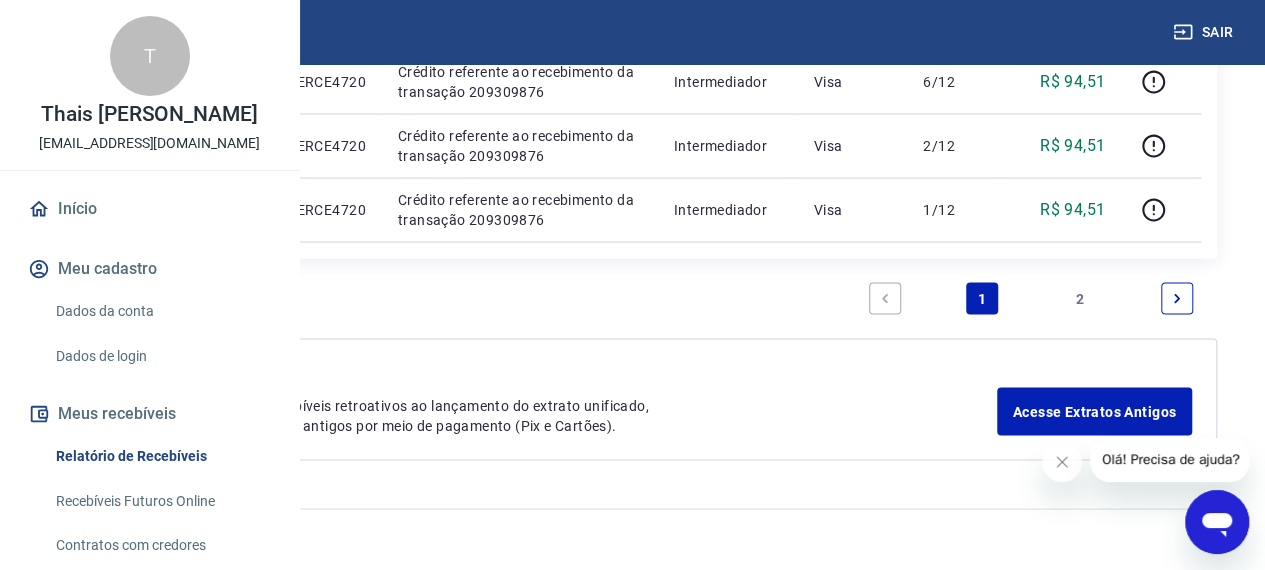 click on "2" at bounding box center (1080, 298) 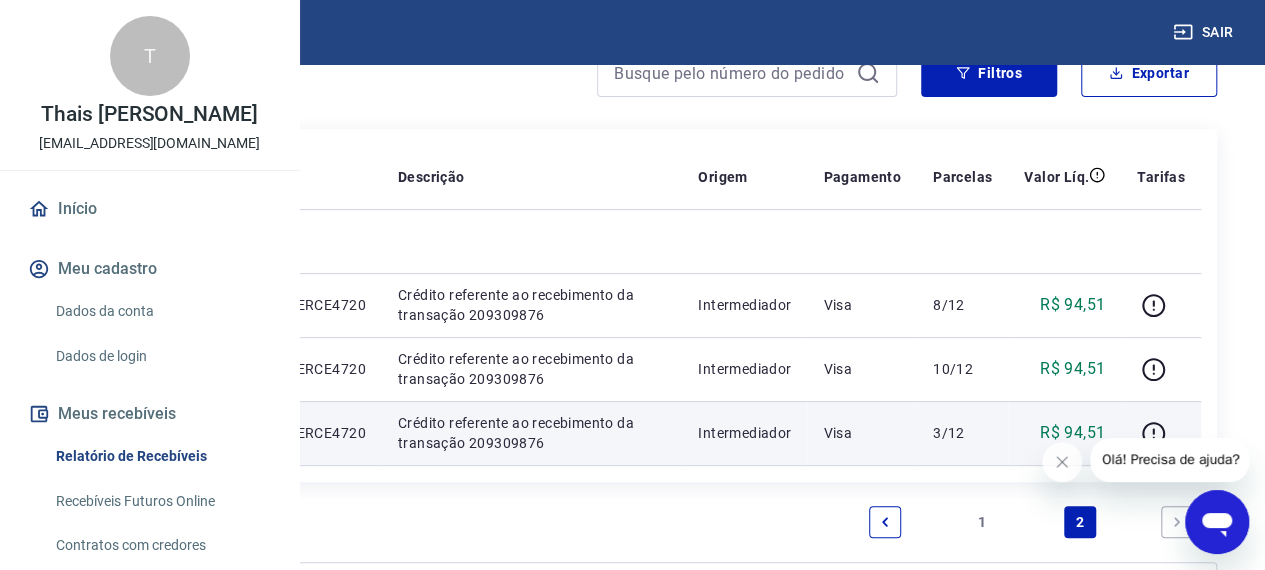 scroll, scrollTop: 400, scrollLeft: 0, axis: vertical 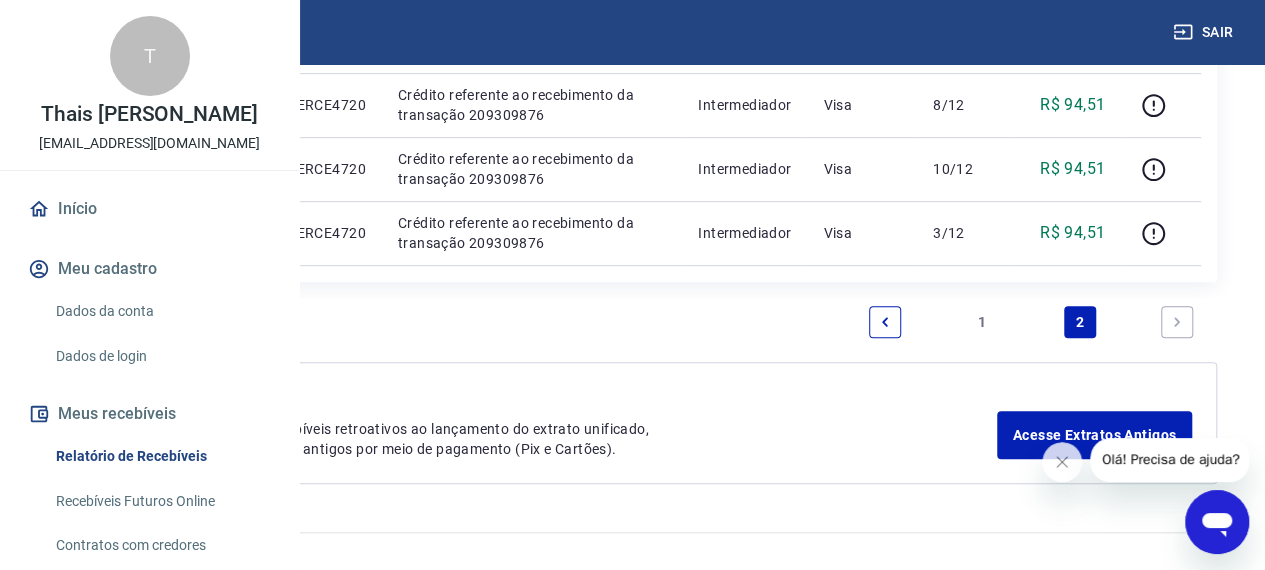 click on "1" at bounding box center [982, 322] 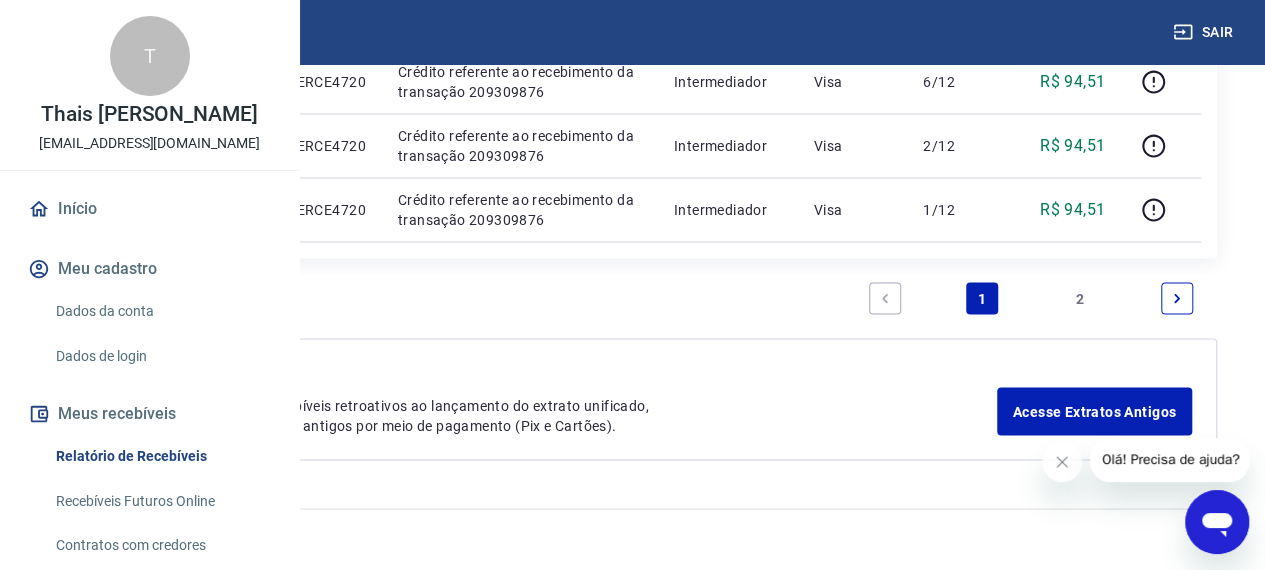 scroll, scrollTop: 1864, scrollLeft: 0, axis: vertical 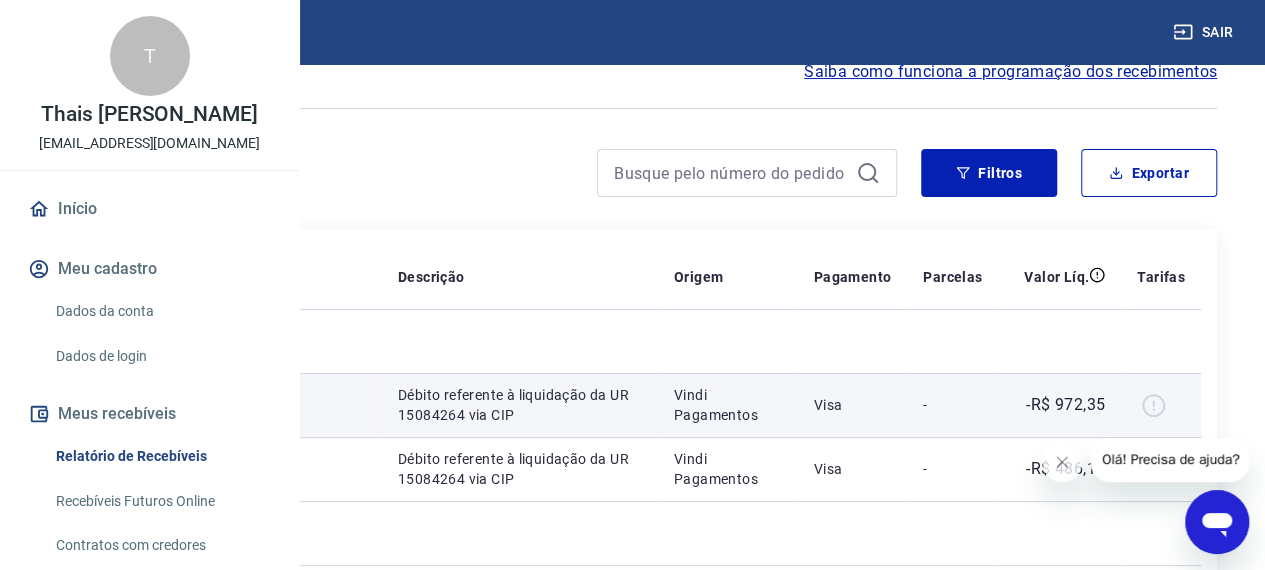 click on "19414305" at bounding box center [118, 405] 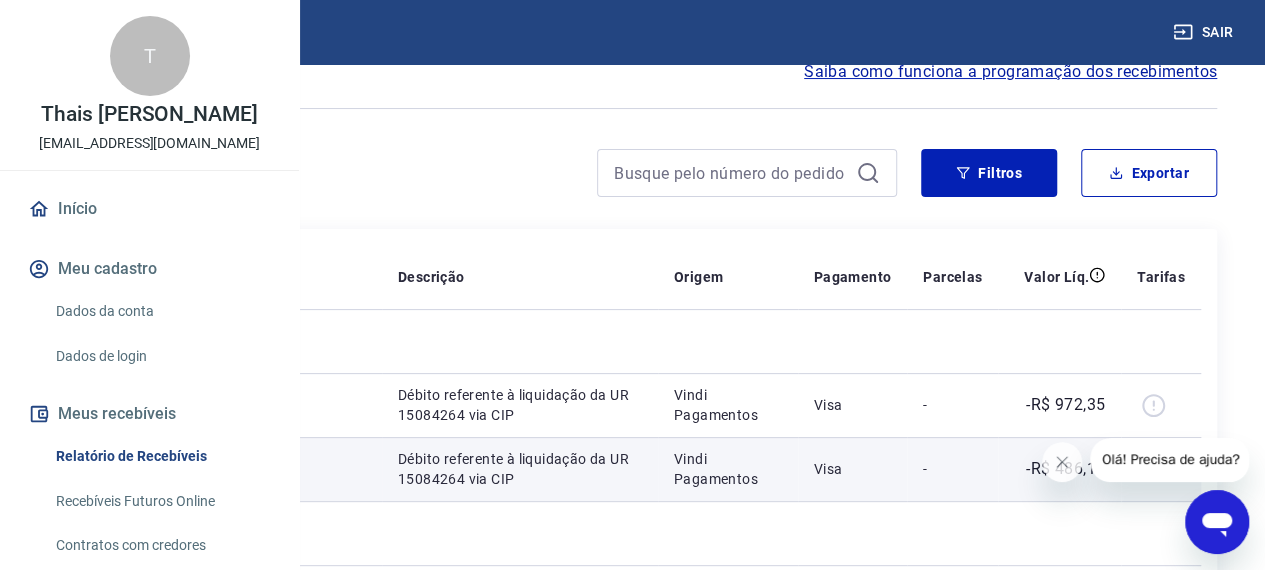 copy on "19414305" 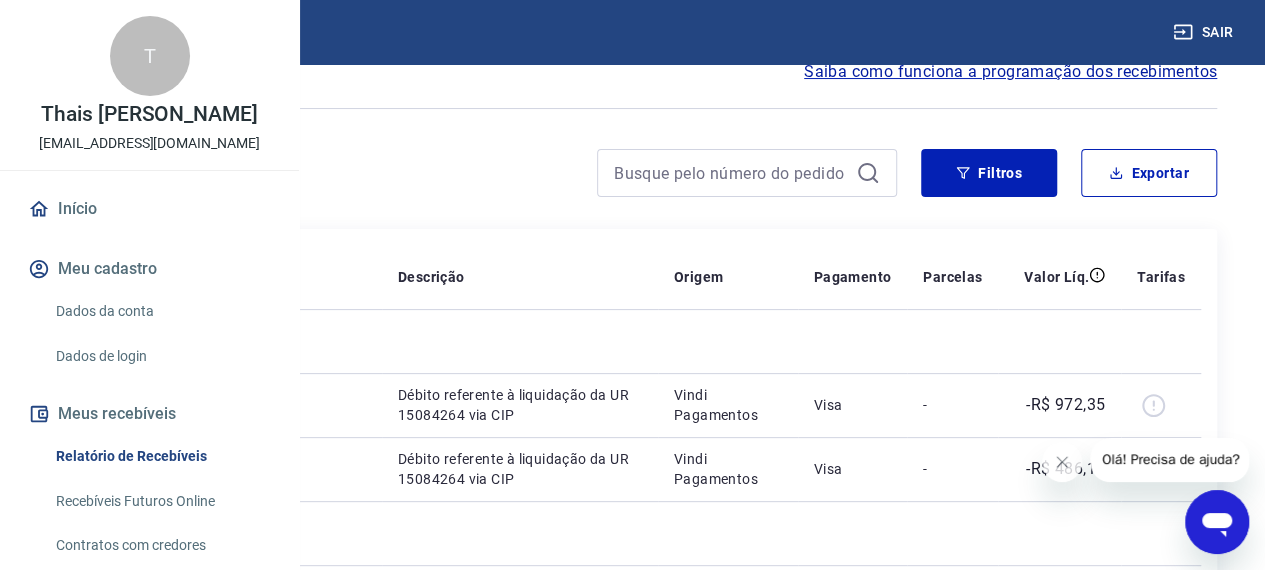 copy on "19414305" 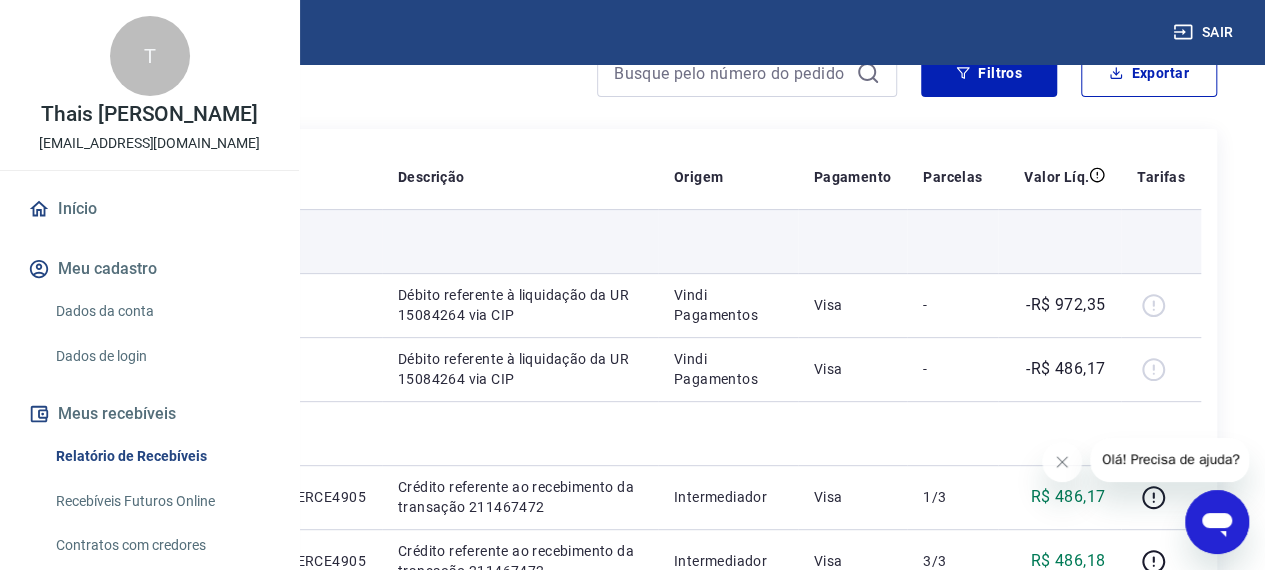 scroll, scrollTop: 300, scrollLeft: 0, axis: vertical 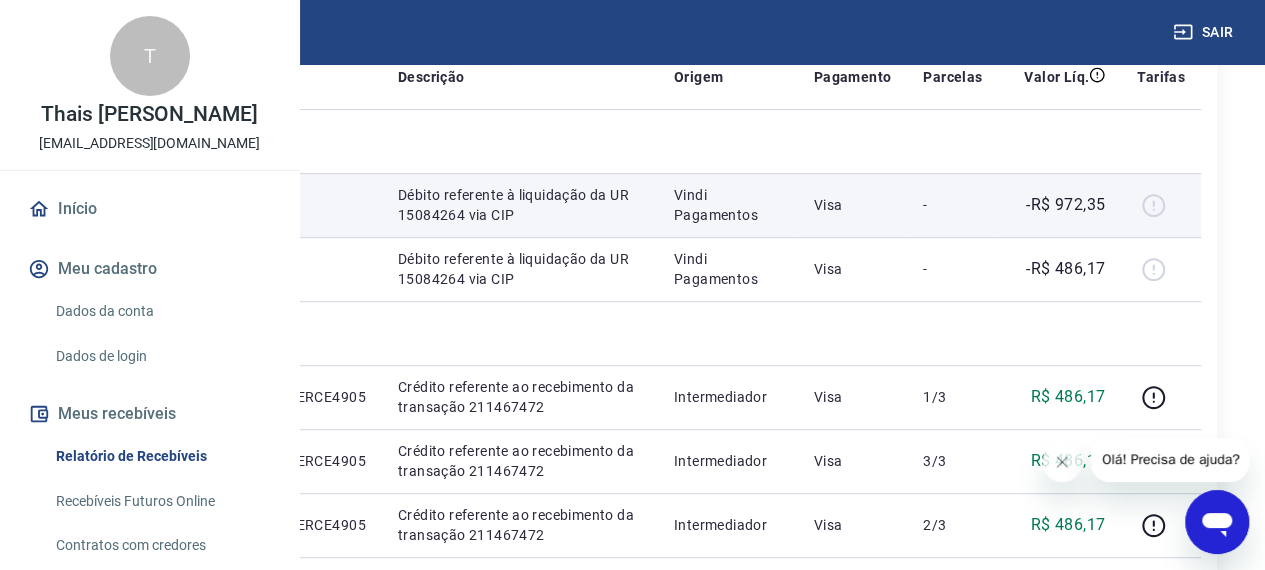 click on "19414305" at bounding box center (118, 205) 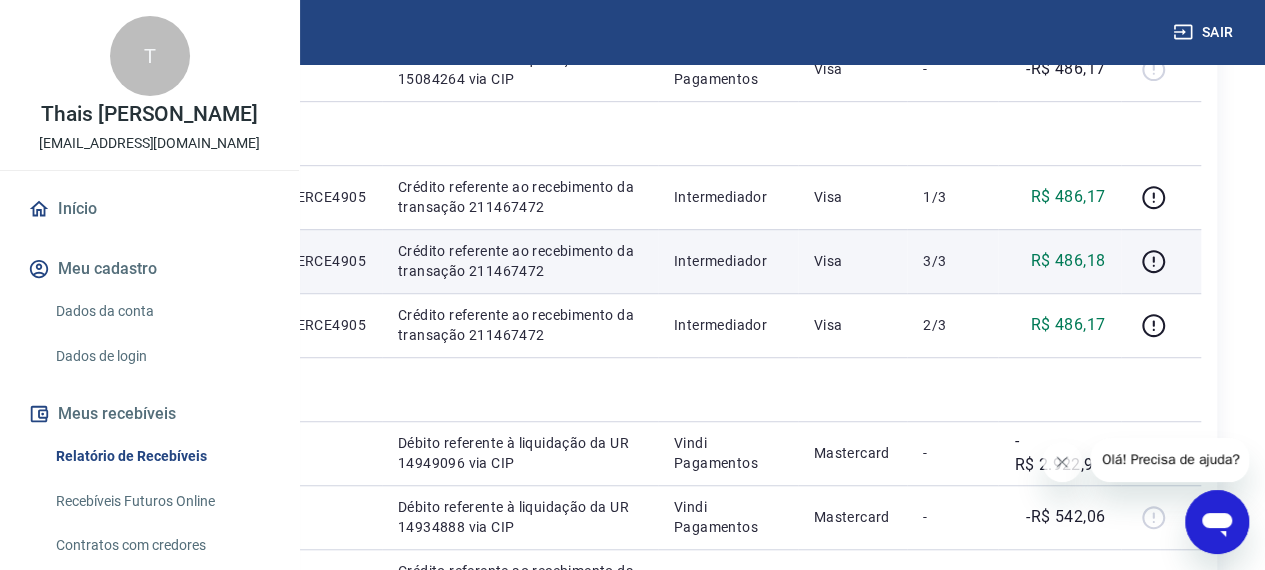 scroll, scrollTop: 600, scrollLeft: 0, axis: vertical 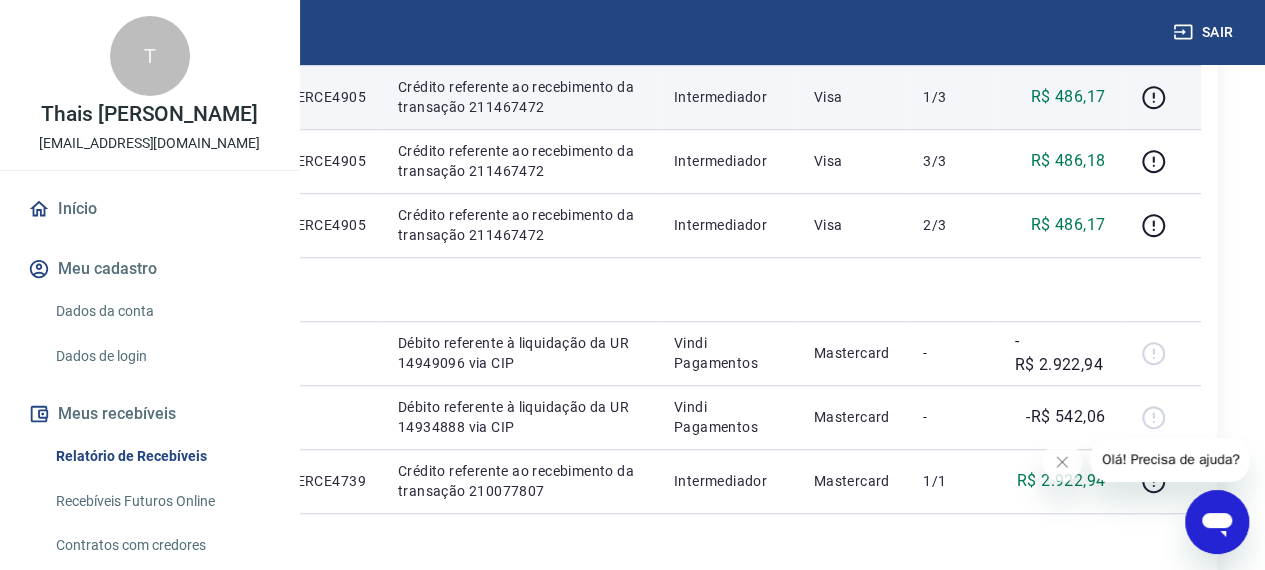 click on "211467472" at bounding box center (118, 97) 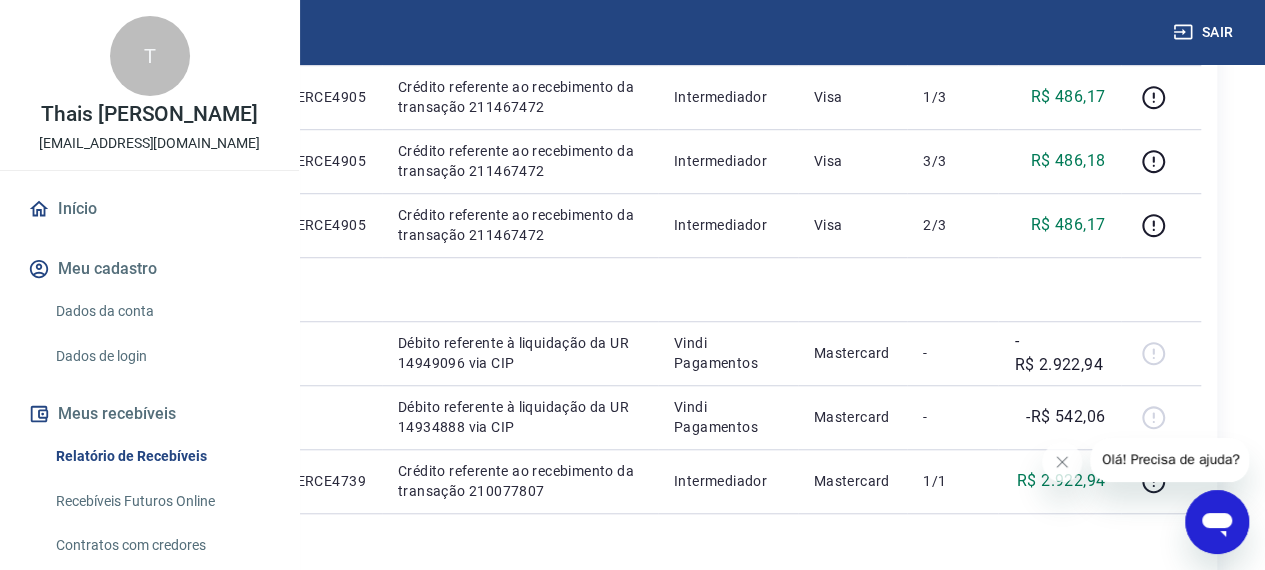 copy on "211467472" 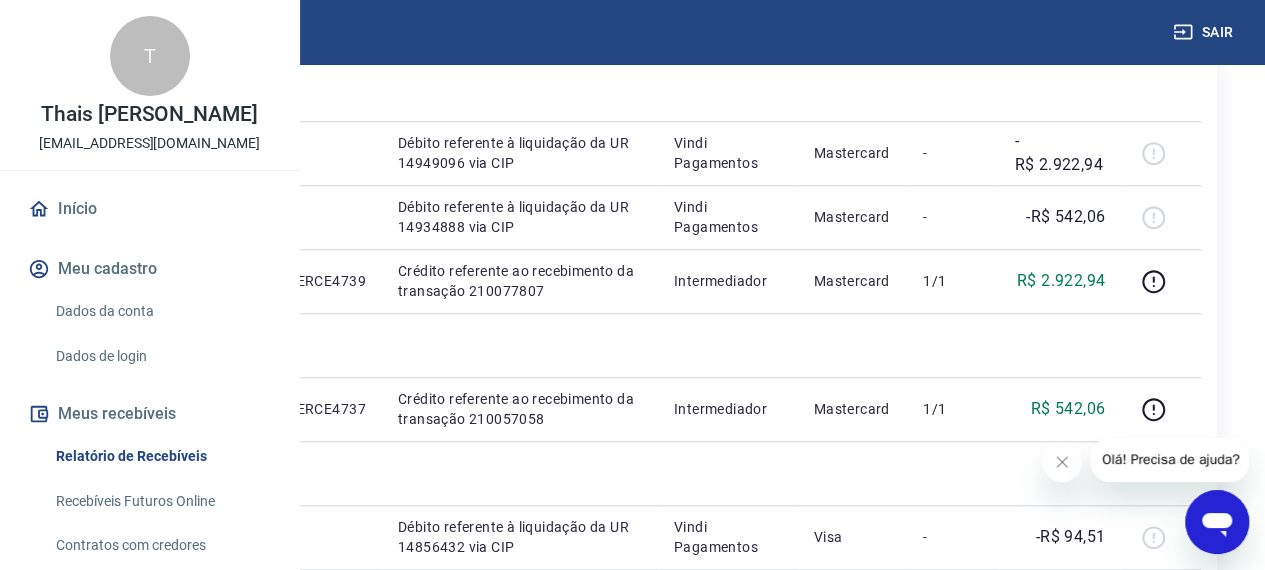 scroll, scrollTop: 600, scrollLeft: 0, axis: vertical 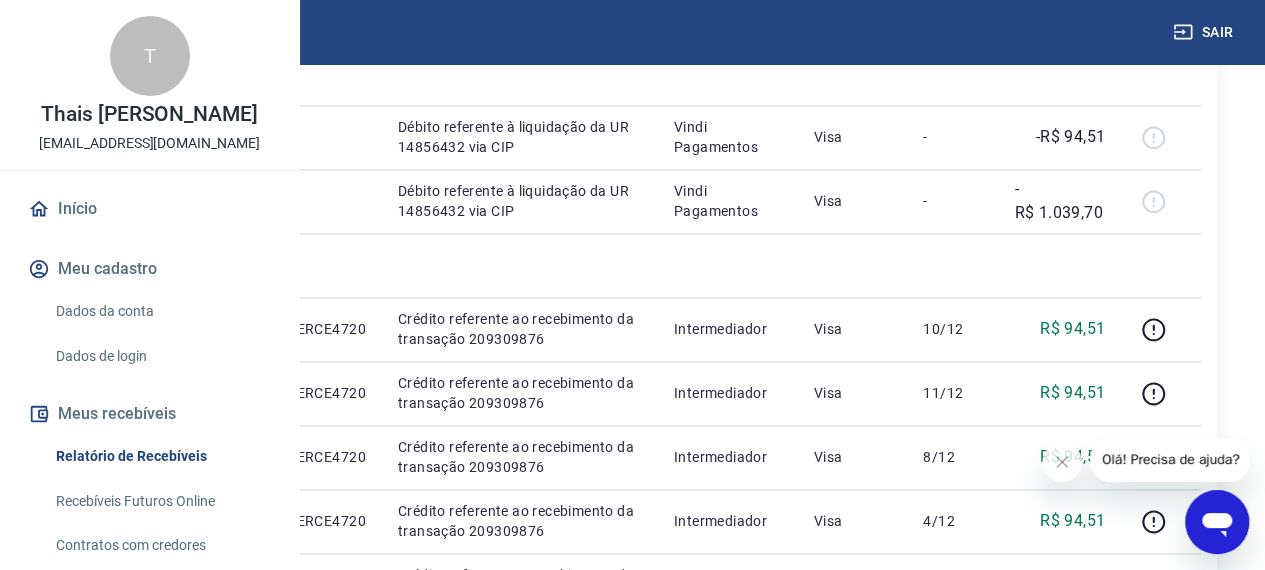 click on "210077807" at bounding box center (118, -119) 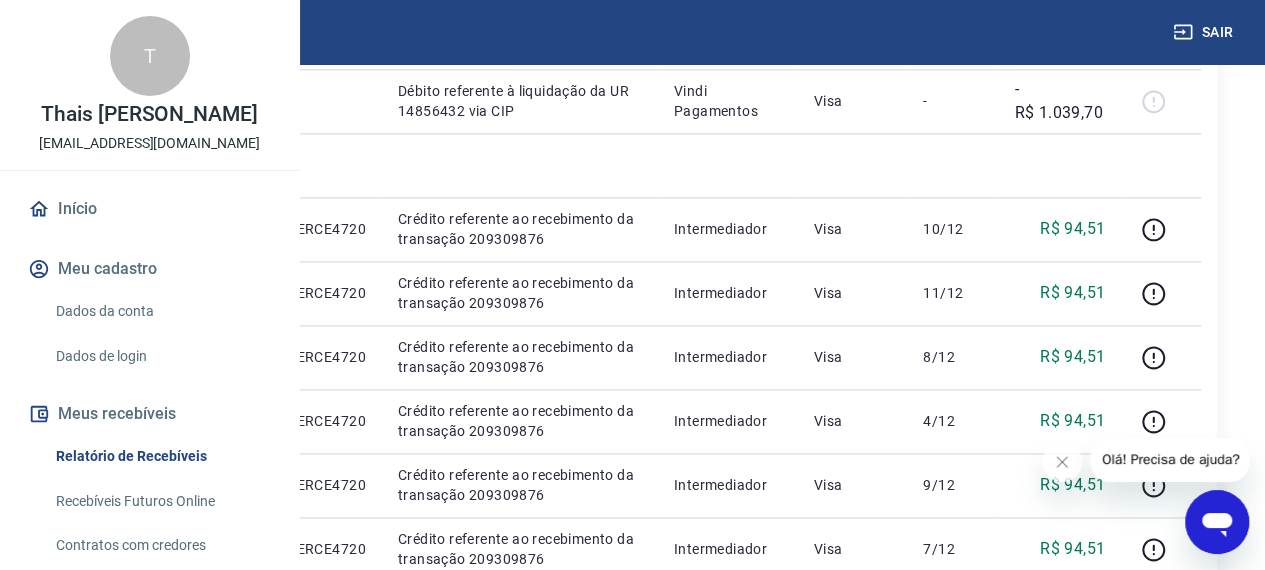 scroll, scrollTop: 1400, scrollLeft: 0, axis: vertical 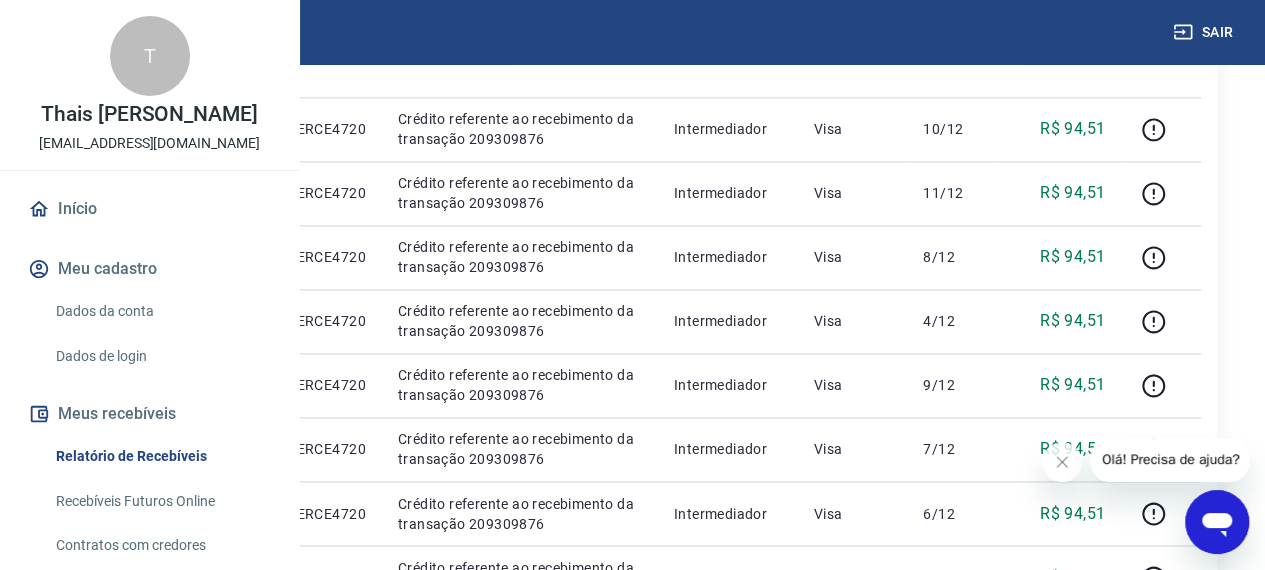 click on "210057058" at bounding box center [118, -191] 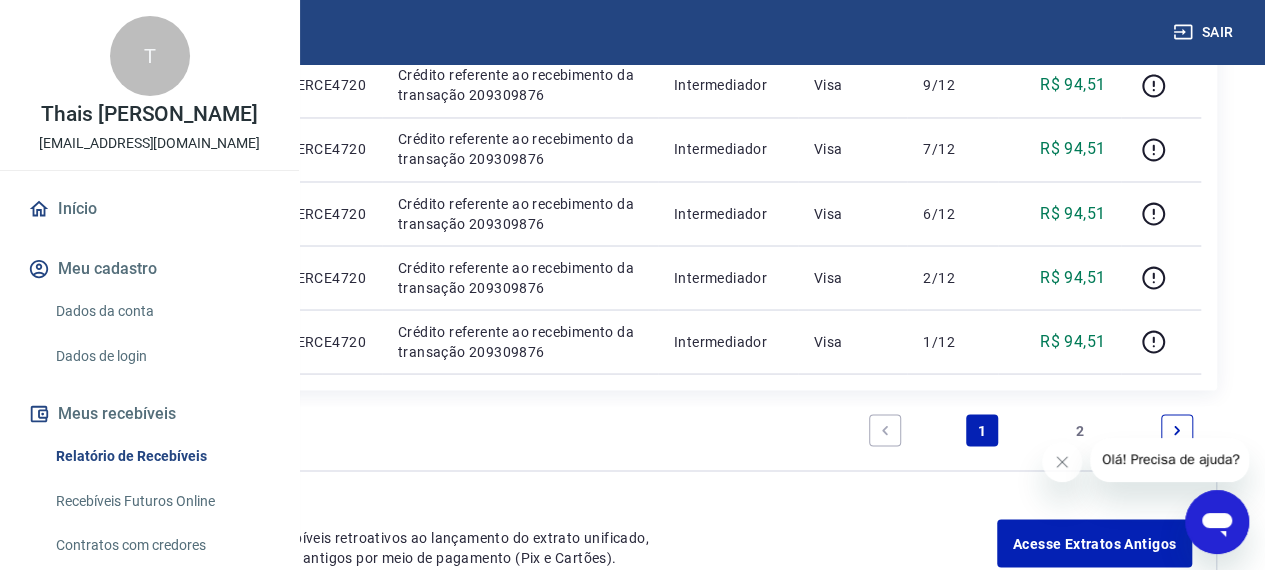 scroll, scrollTop: 1900, scrollLeft: 0, axis: vertical 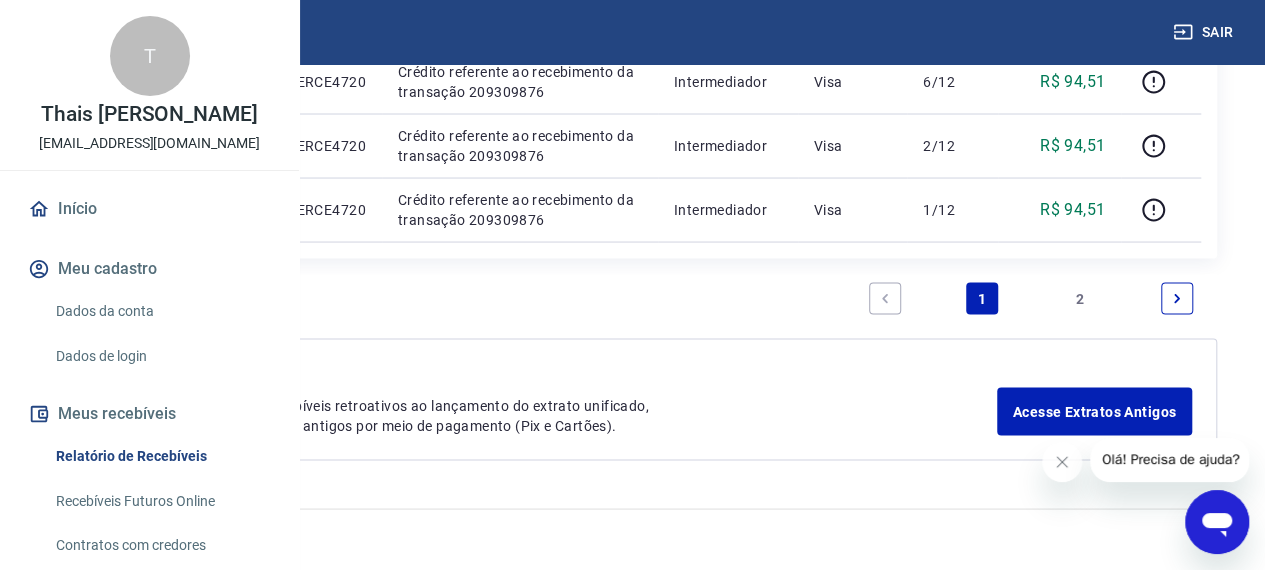 click on "209309876" at bounding box center (118, -303) 